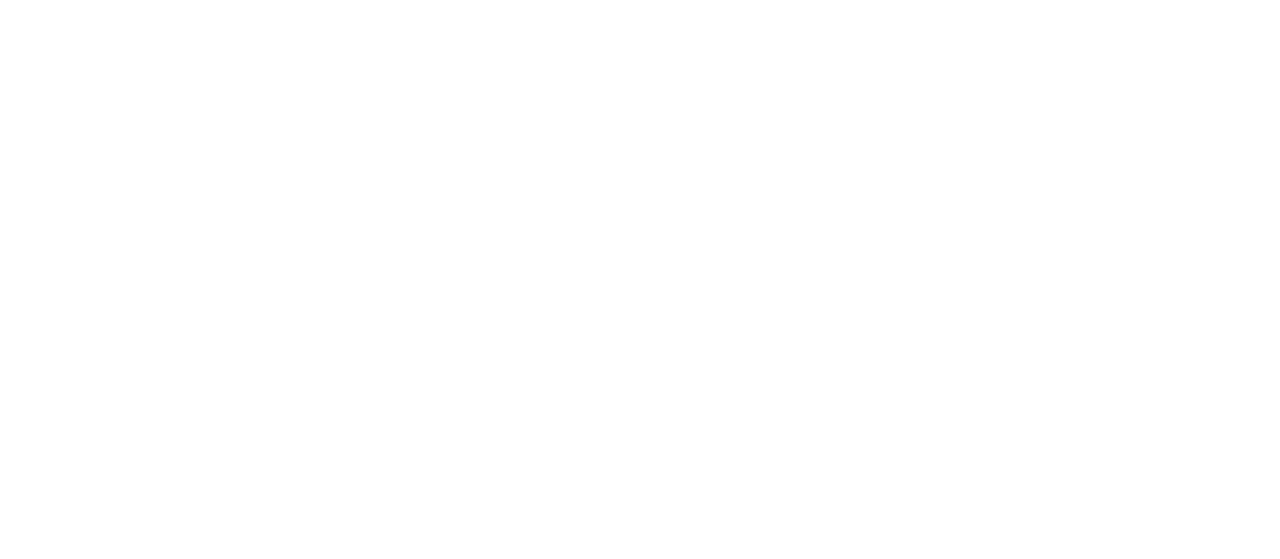 scroll, scrollTop: 0, scrollLeft: 0, axis: both 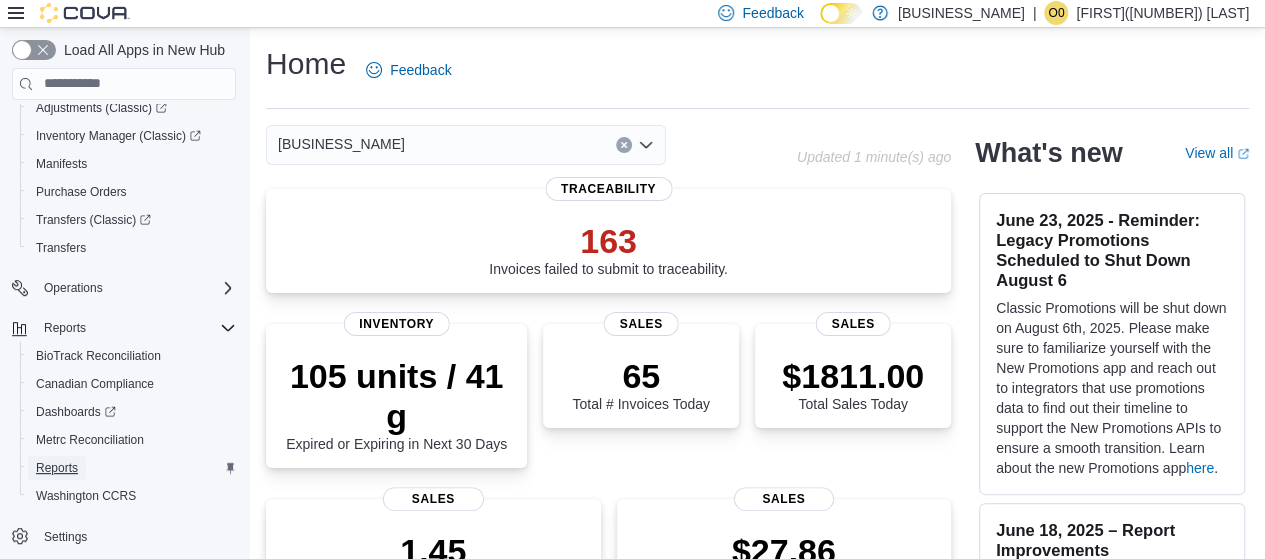 click on "Reports" at bounding box center (57, 468) 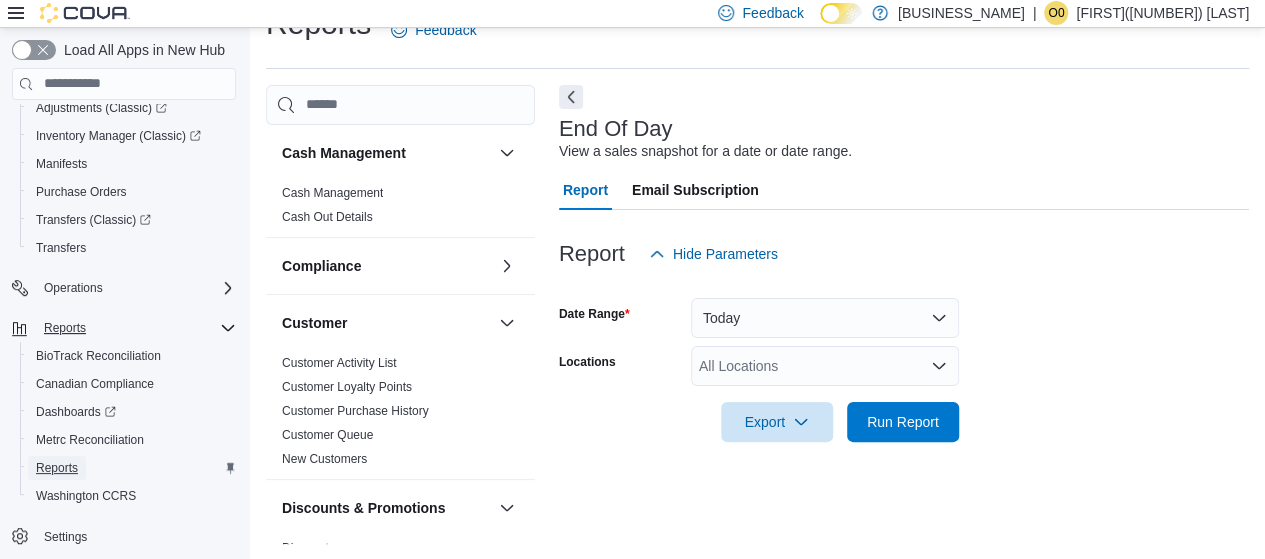 scroll, scrollTop: 41, scrollLeft: 0, axis: vertical 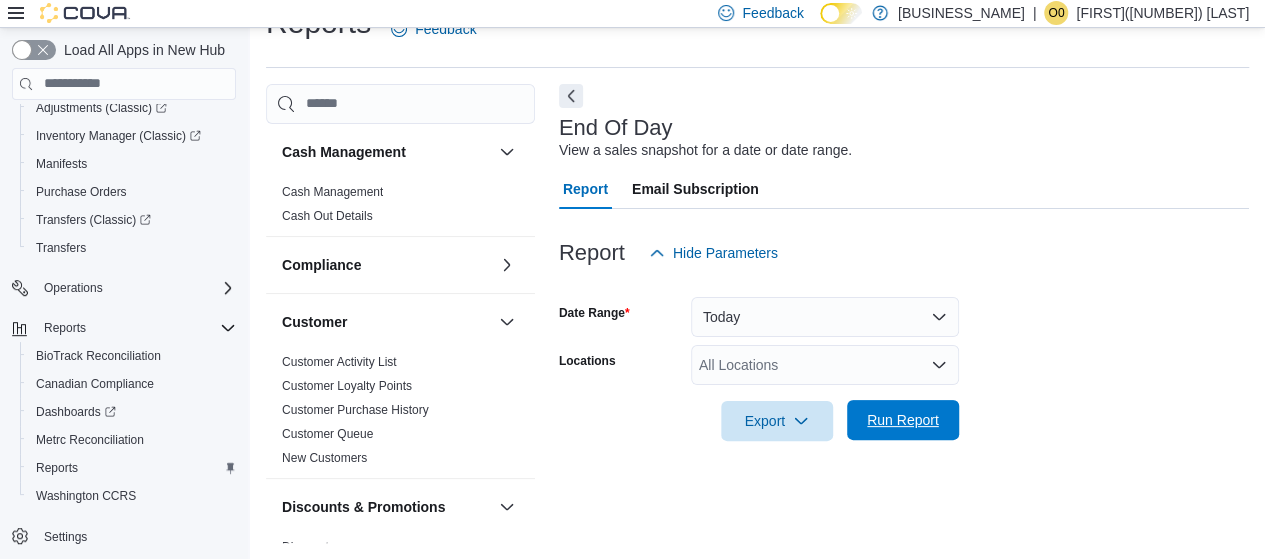 click on "Run Report" at bounding box center [903, 420] 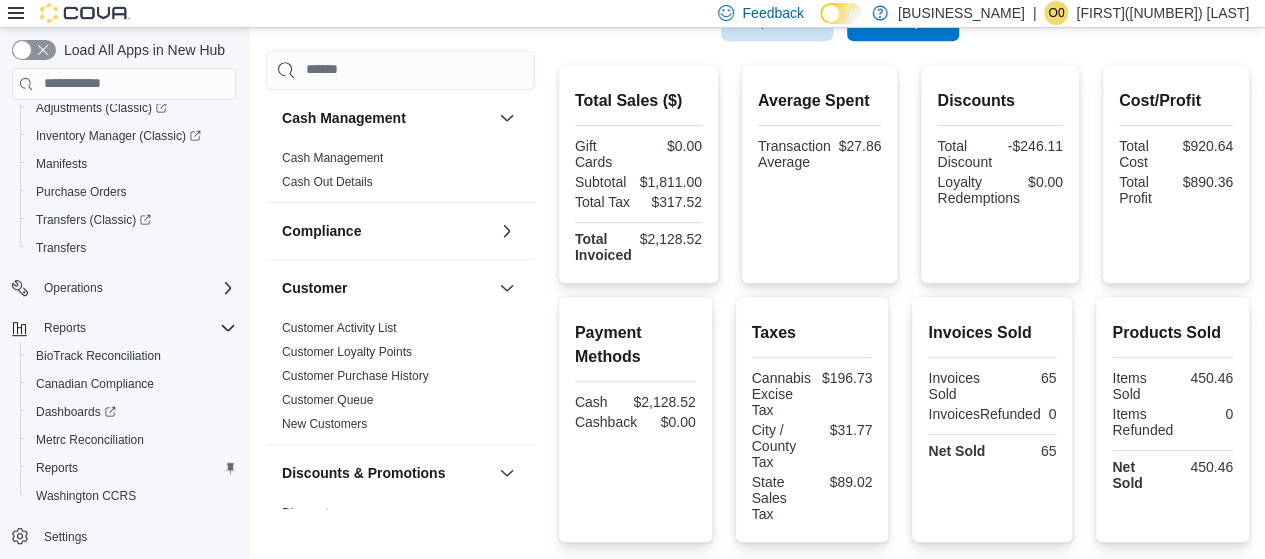 scroll, scrollTop: 541, scrollLeft: 0, axis: vertical 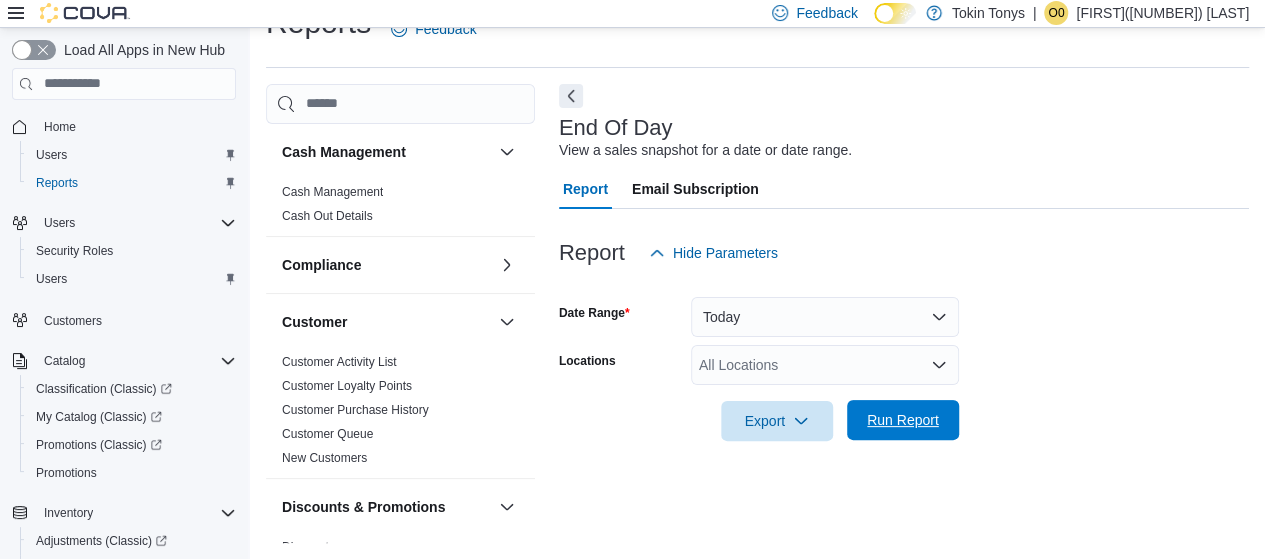 click on "Run Report" at bounding box center [903, 420] 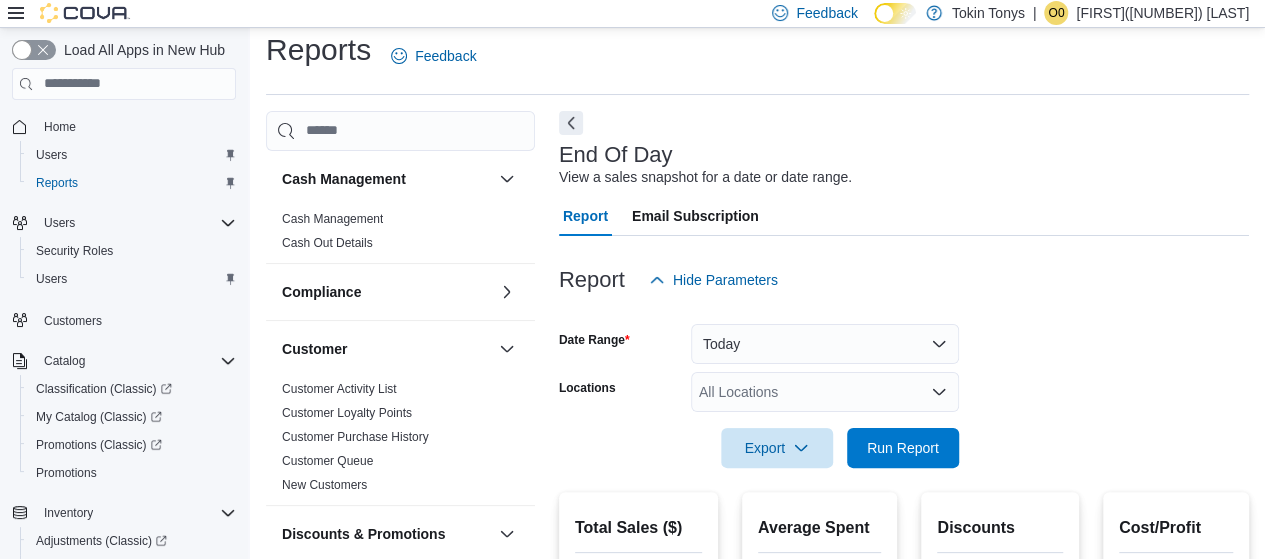 scroll, scrollTop: 0, scrollLeft: 0, axis: both 